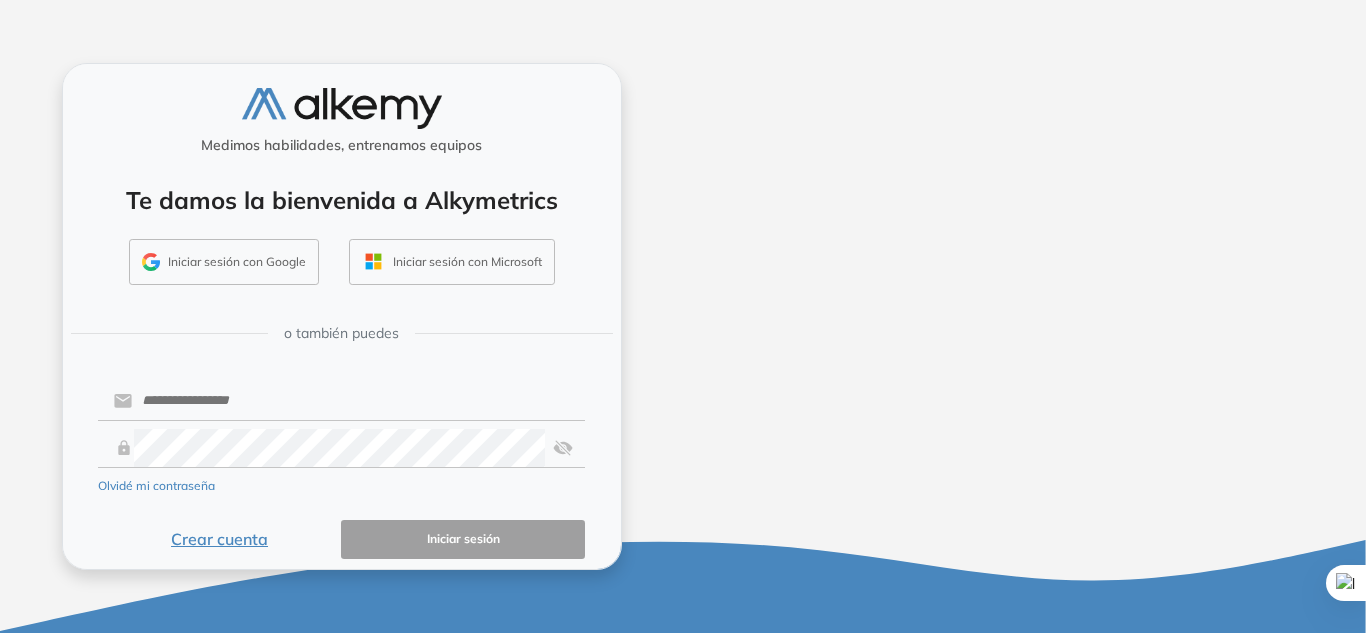 scroll, scrollTop: 0, scrollLeft: 0, axis: both 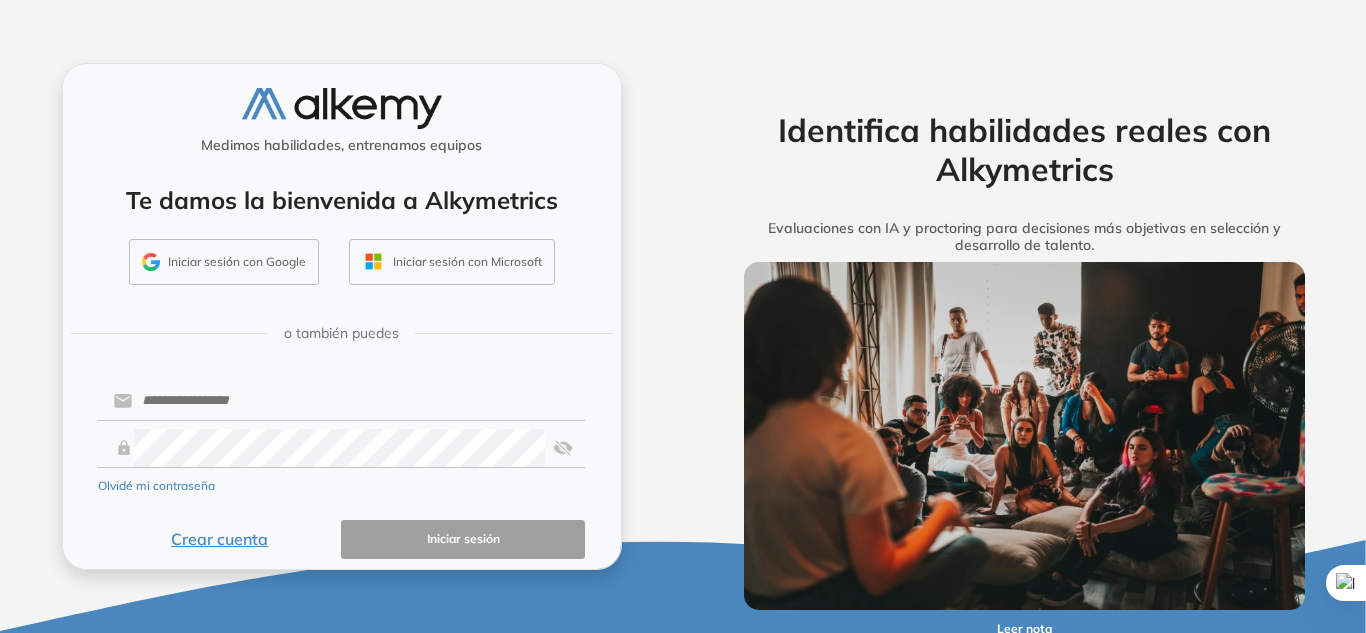 click on "Iniciar sesión con Google" at bounding box center (224, 262) 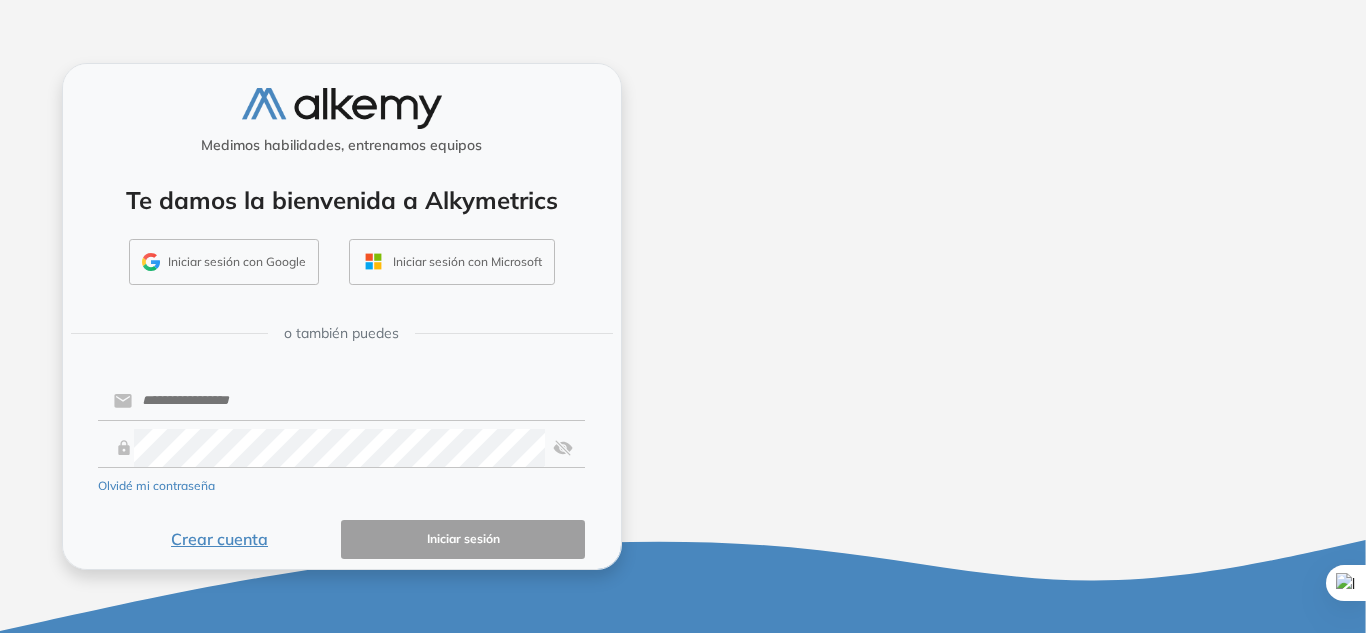 scroll, scrollTop: 0, scrollLeft: 0, axis: both 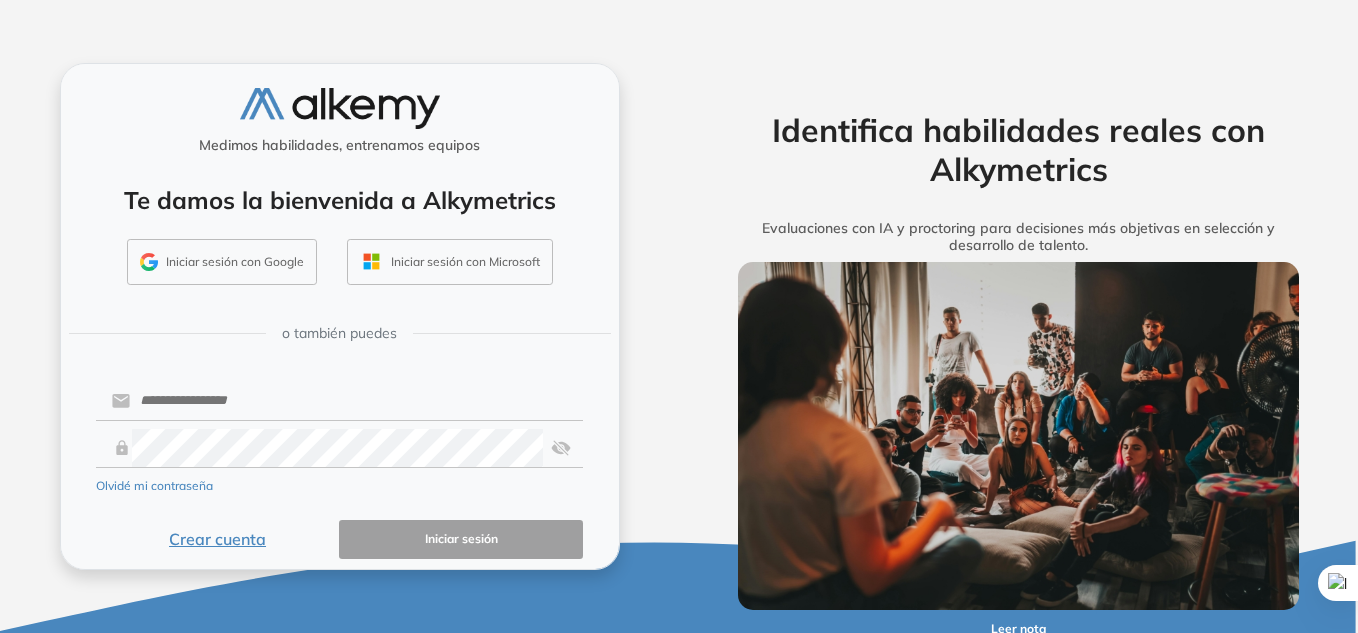 click on "Iniciar sesión con Google" at bounding box center (222, 262) 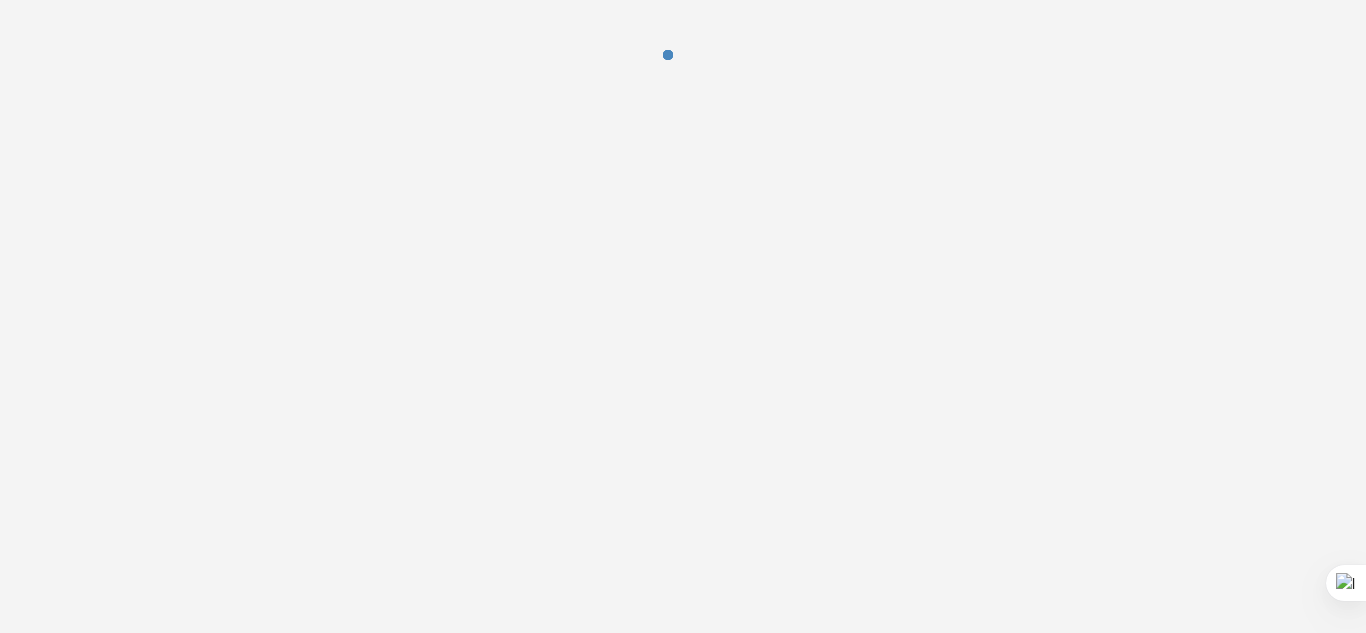 scroll, scrollTop: 0, scrollLeft: 0, axis: both 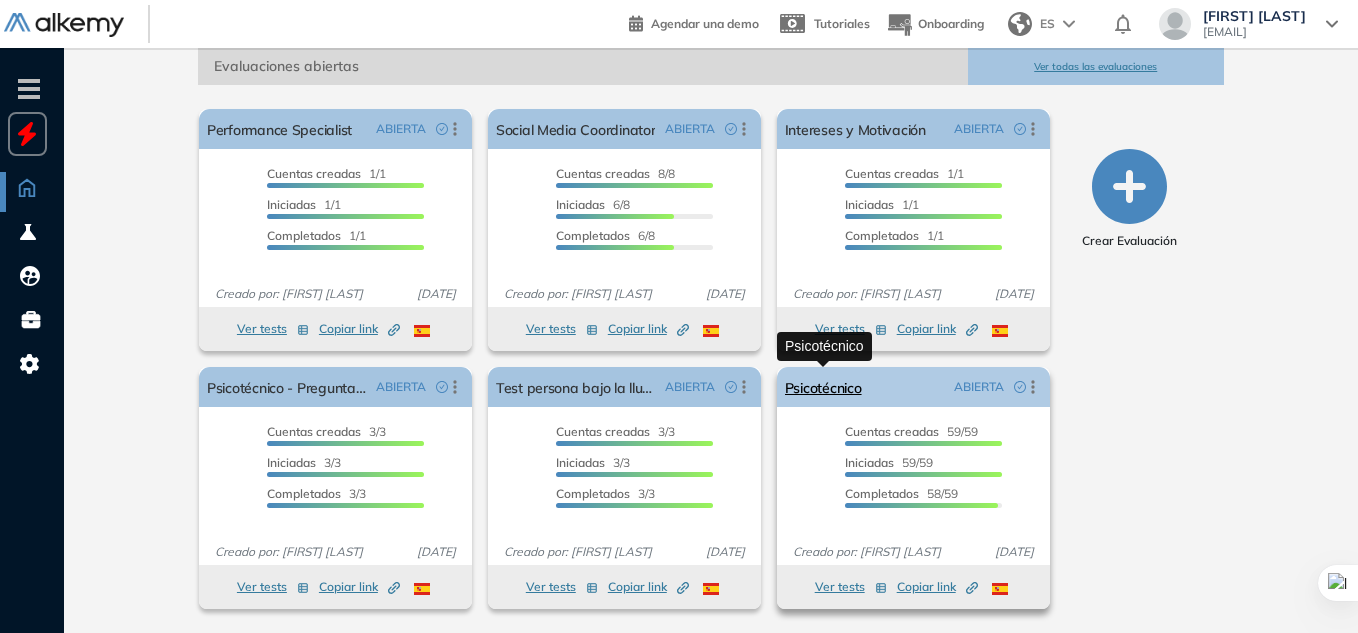 click on "Psicotécnico" at bounding box center (823, 387) 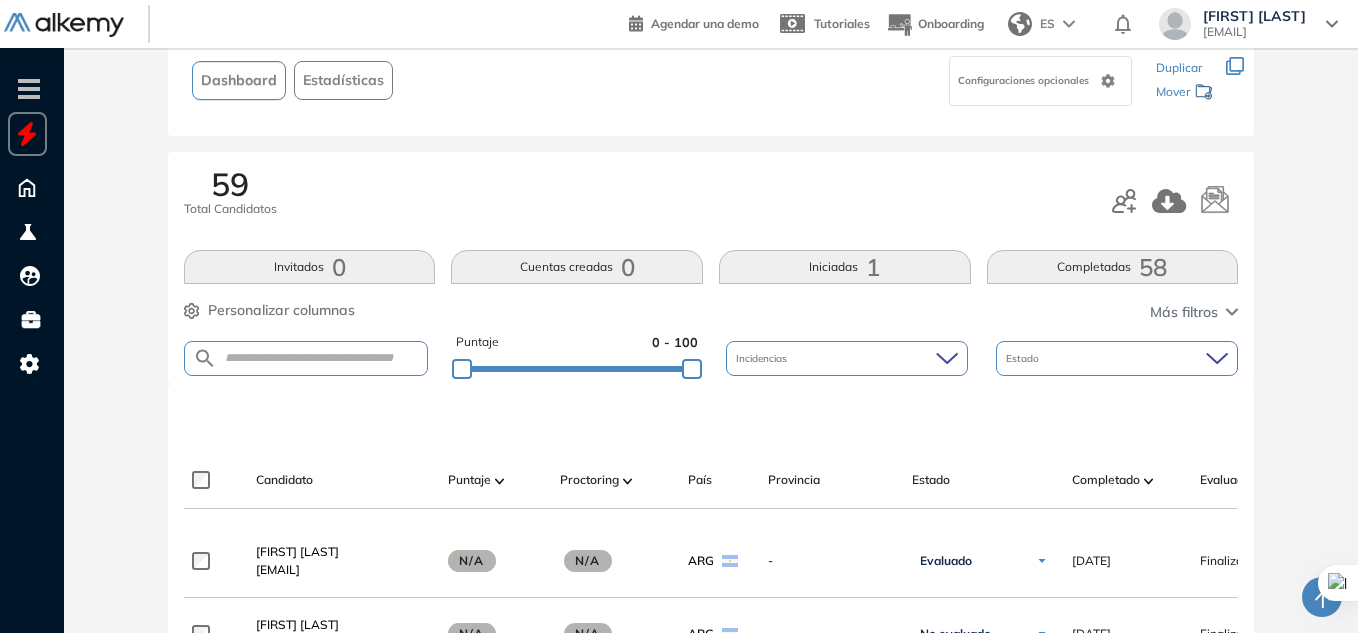 scroll, scrollTop: 100, scrollLeft: 0, axis: vertical 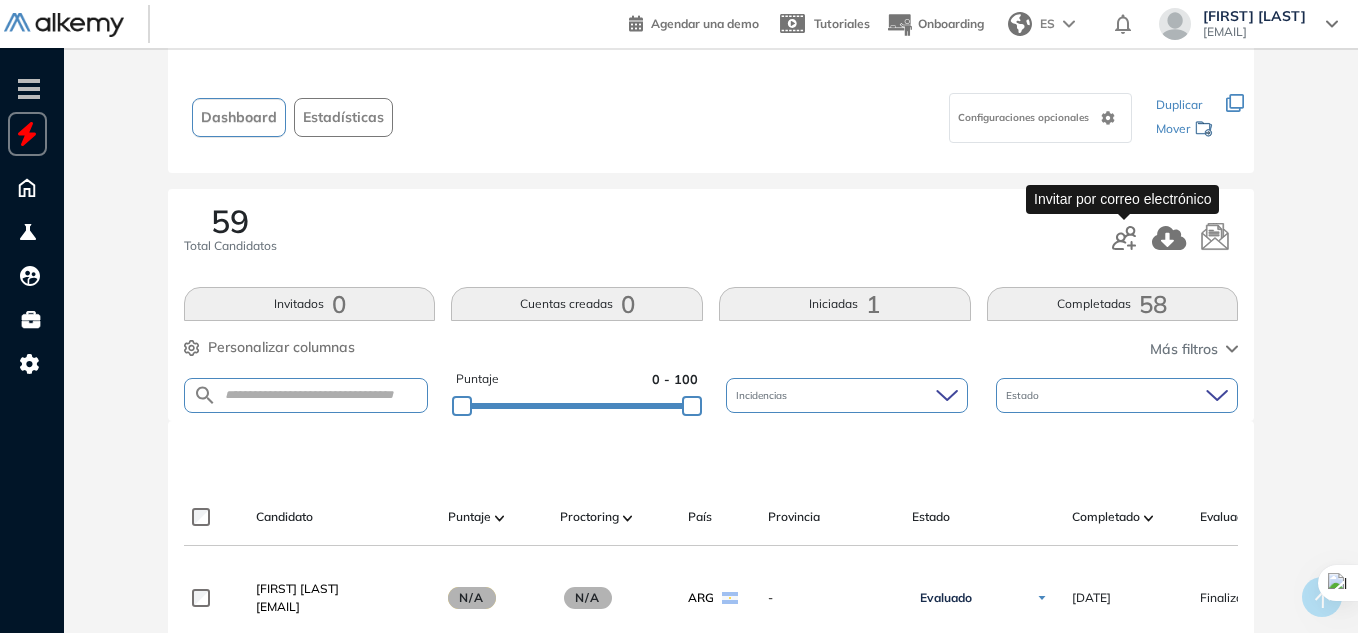 click 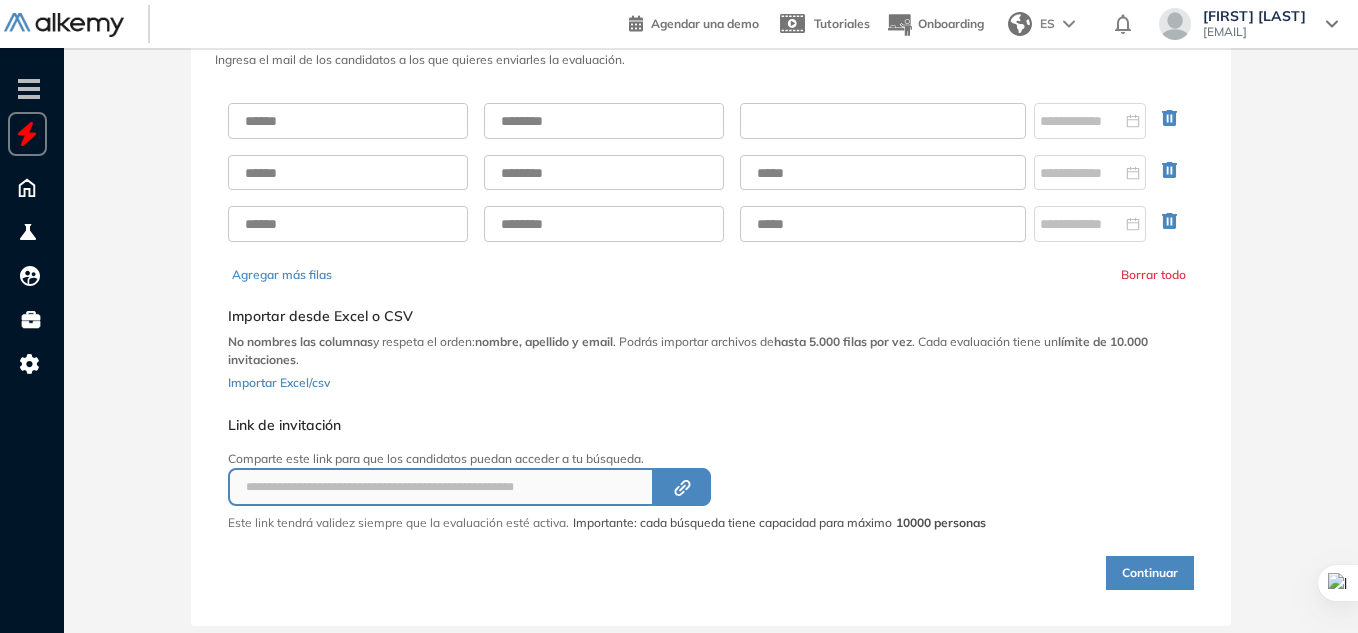 paste on "**********" 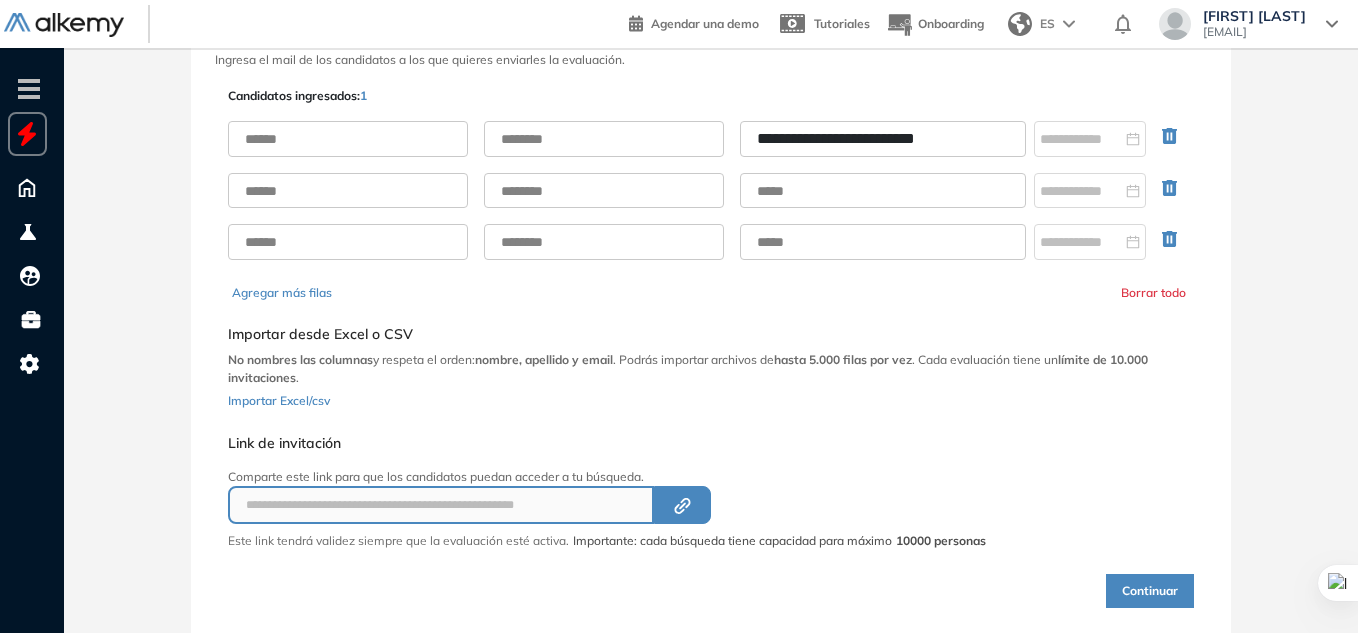 type on "**********" 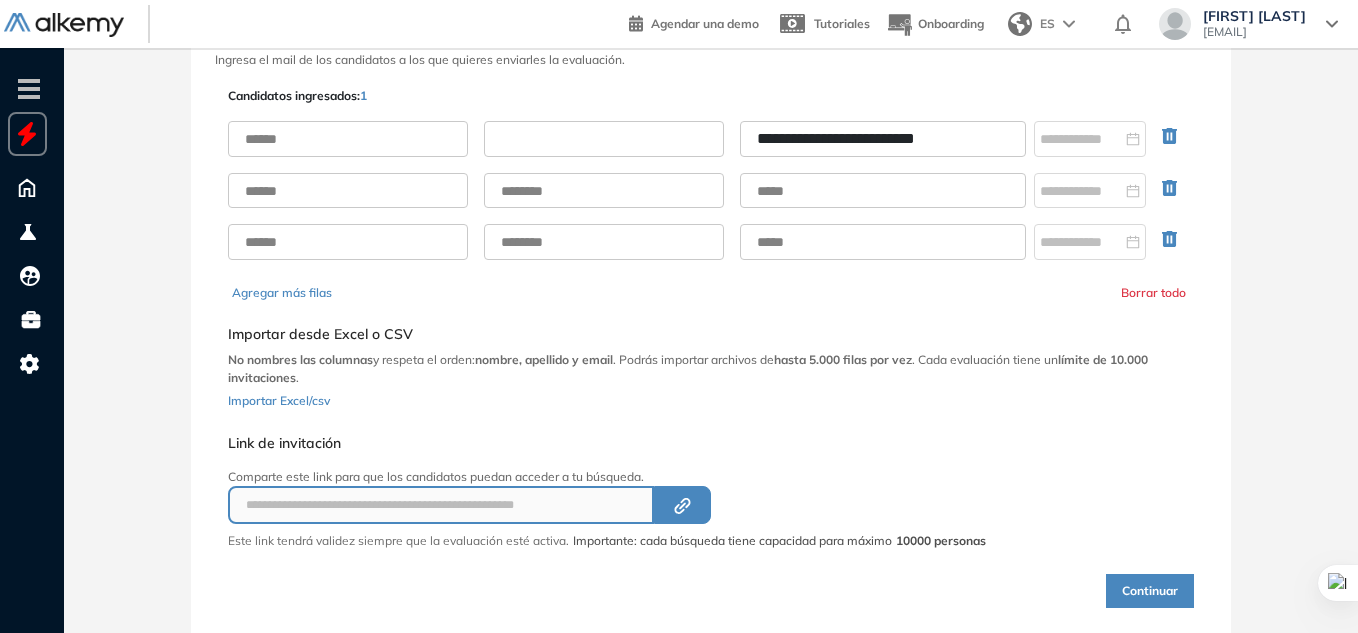 drag, startPoint x: 535, startPoint y: 121, endPoint x: 542, endPoint y: 138, distance: 18.384777 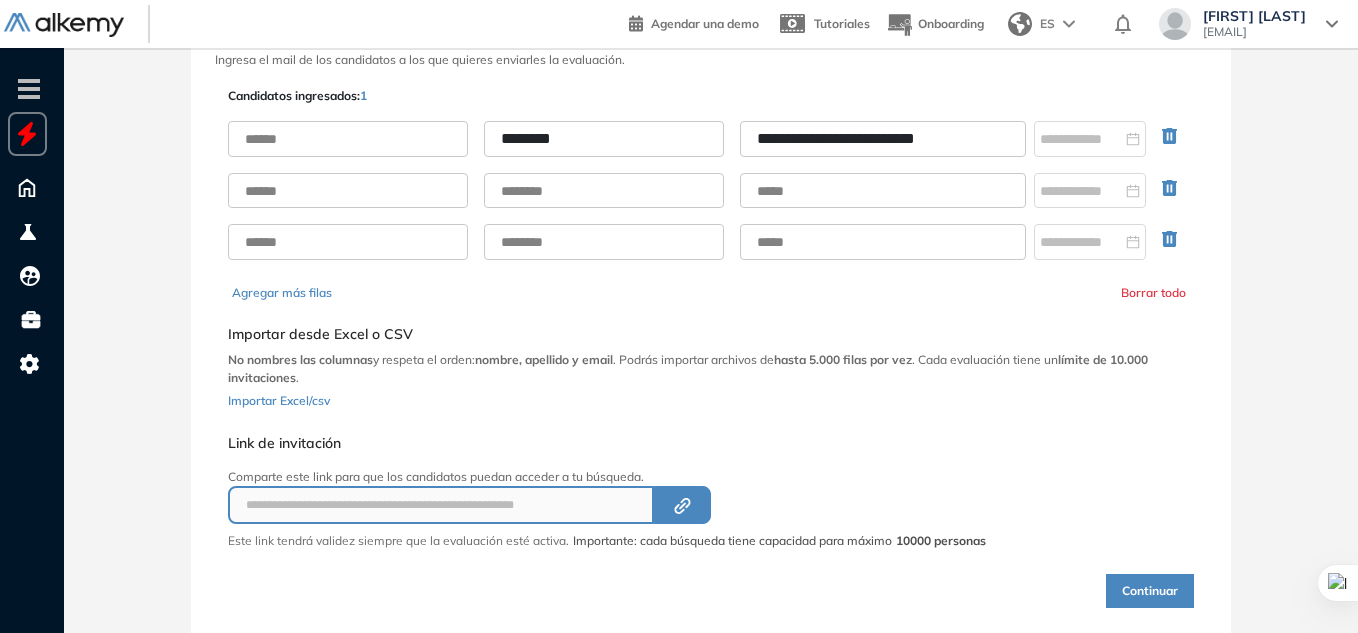 type on "********" 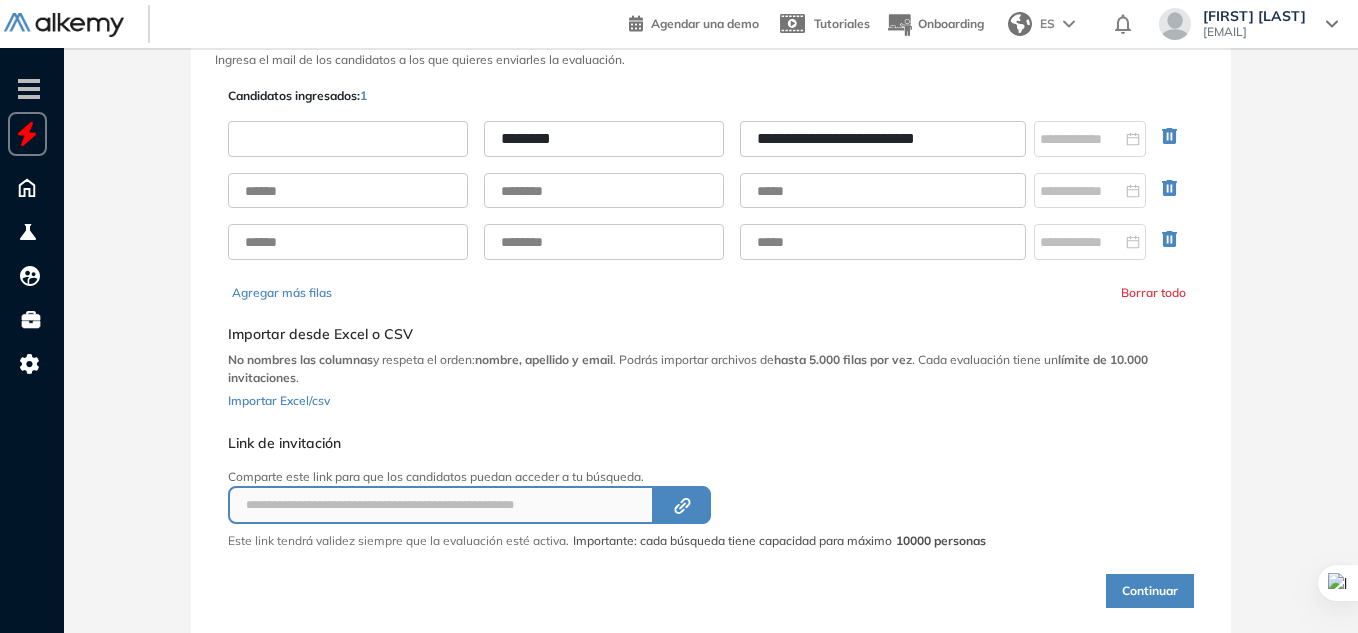 click at bounding box center [348, 139] 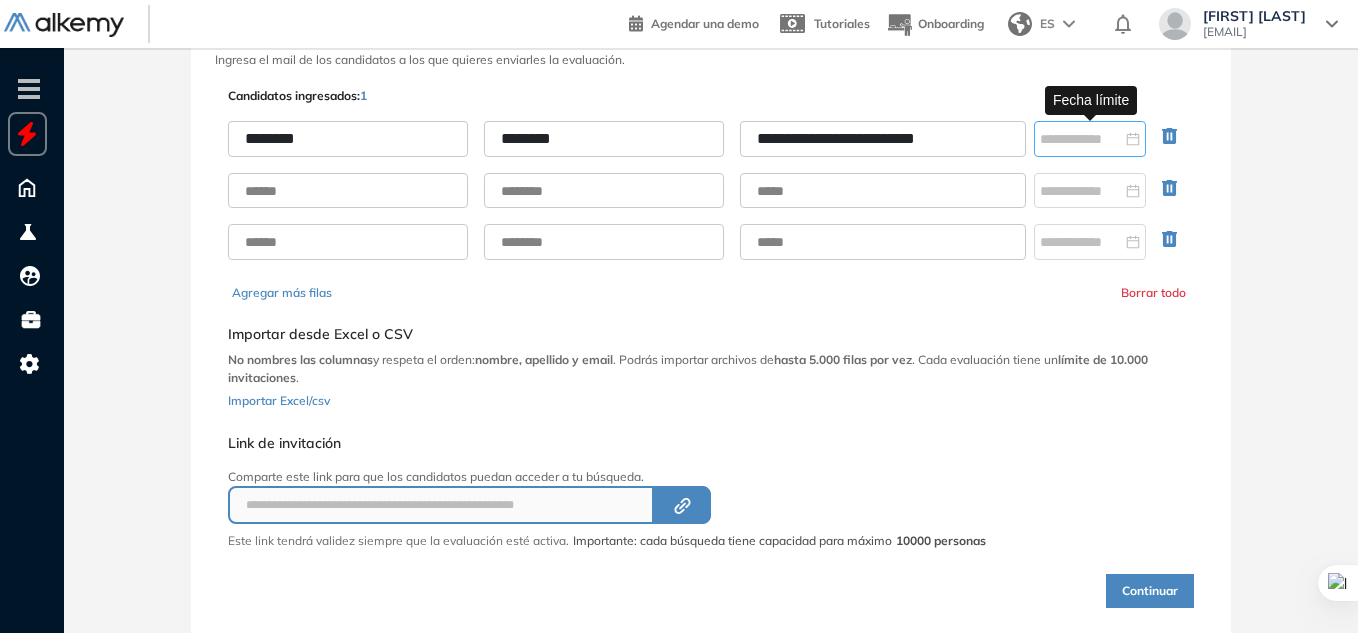 type on "********" 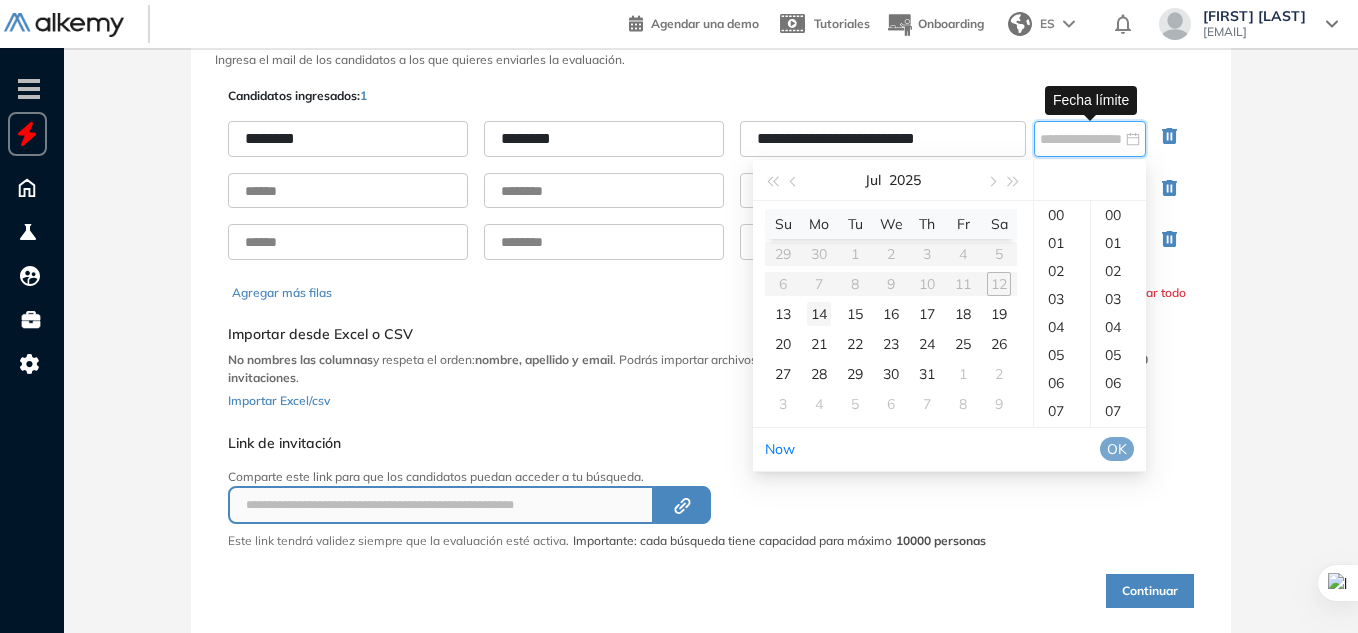 click on "14" at bounding box center (819, 314) 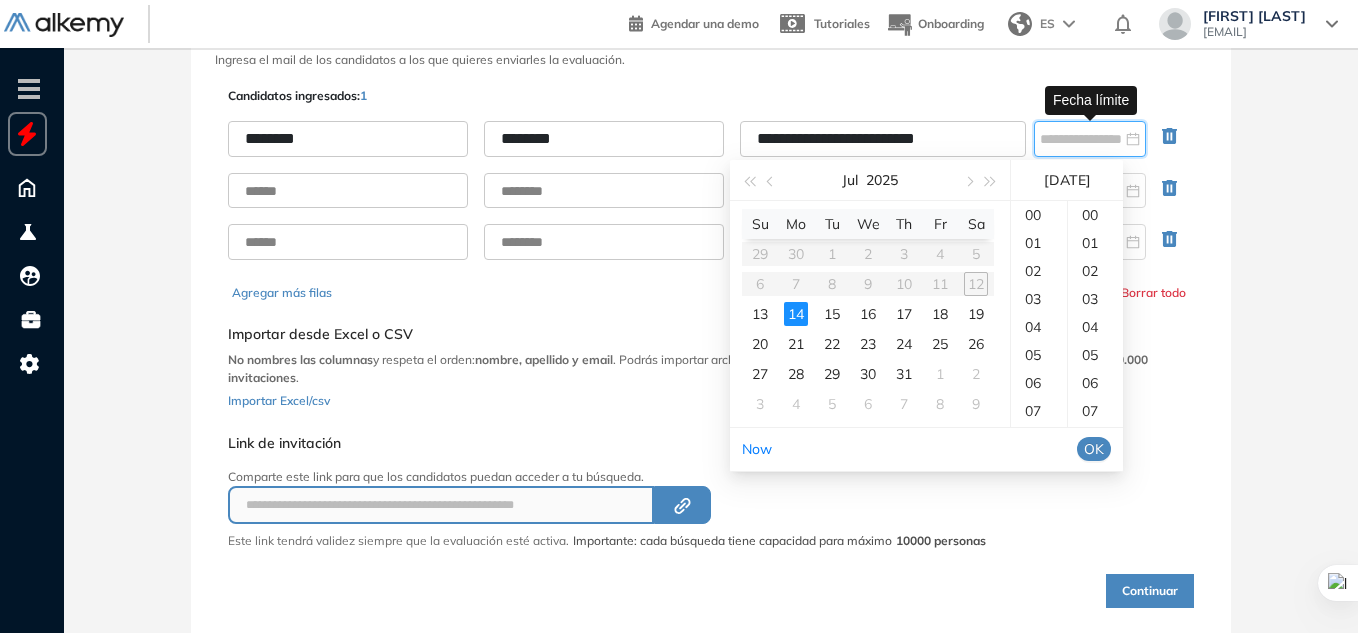 scroll, scrollTop: 364, scrollLeft: 0, axis: vertical 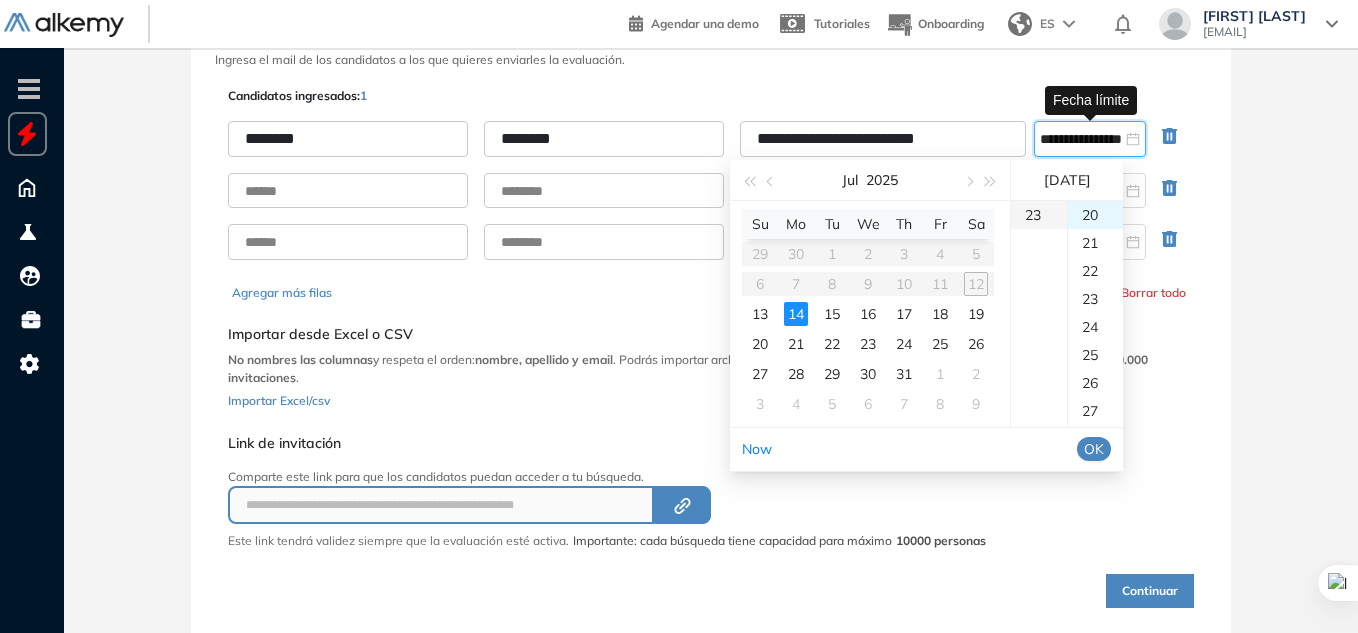 click on "23" at bounding box center (1039, 215) 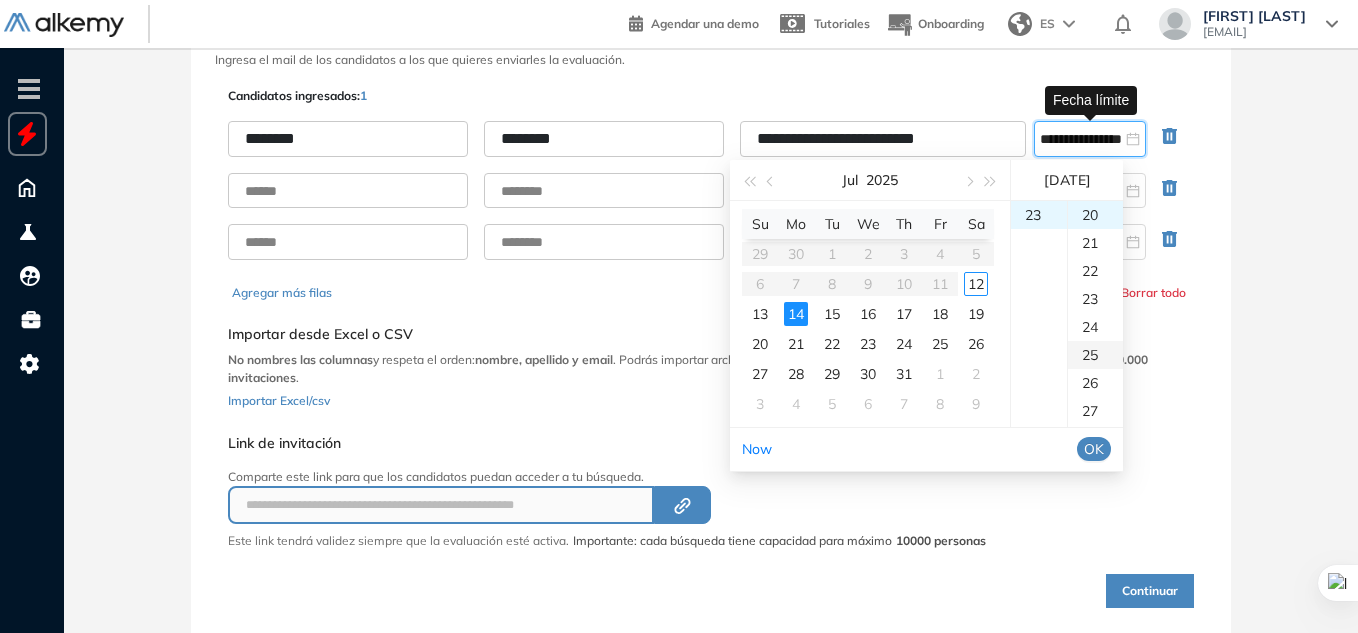 scroll, scrollTop: 1060, scrollLeft: 0, axis: vertical 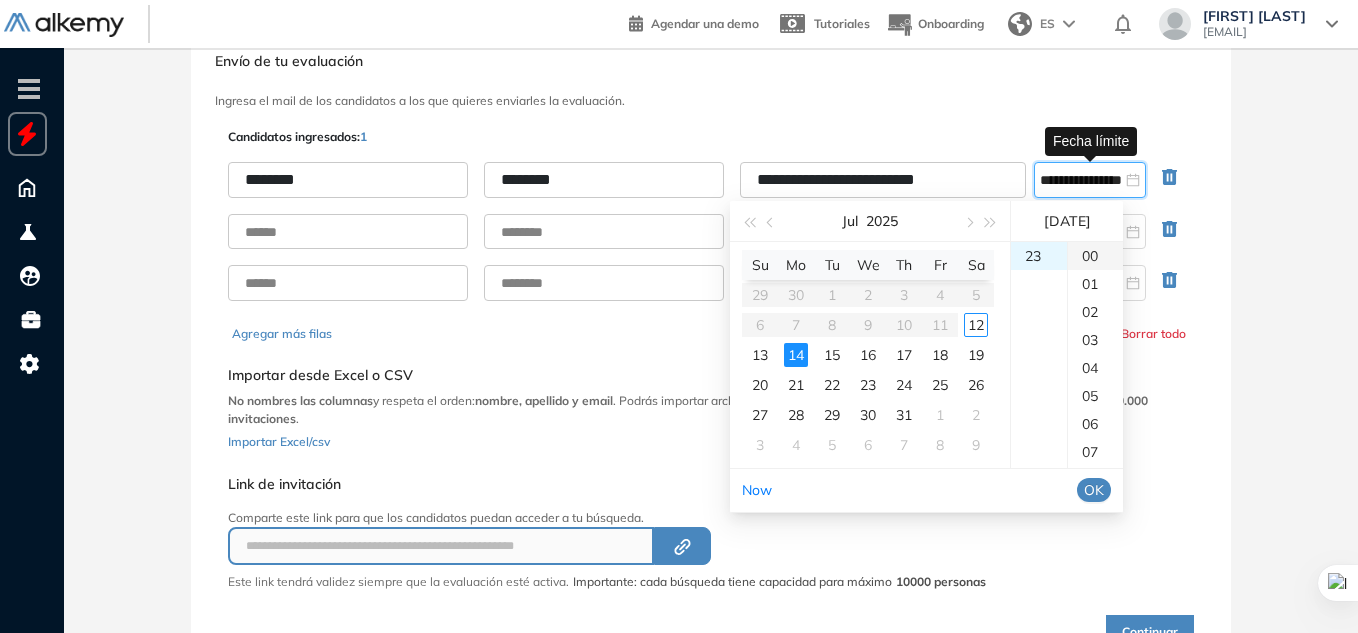 click on "00" at bounding box center [1095, 256] 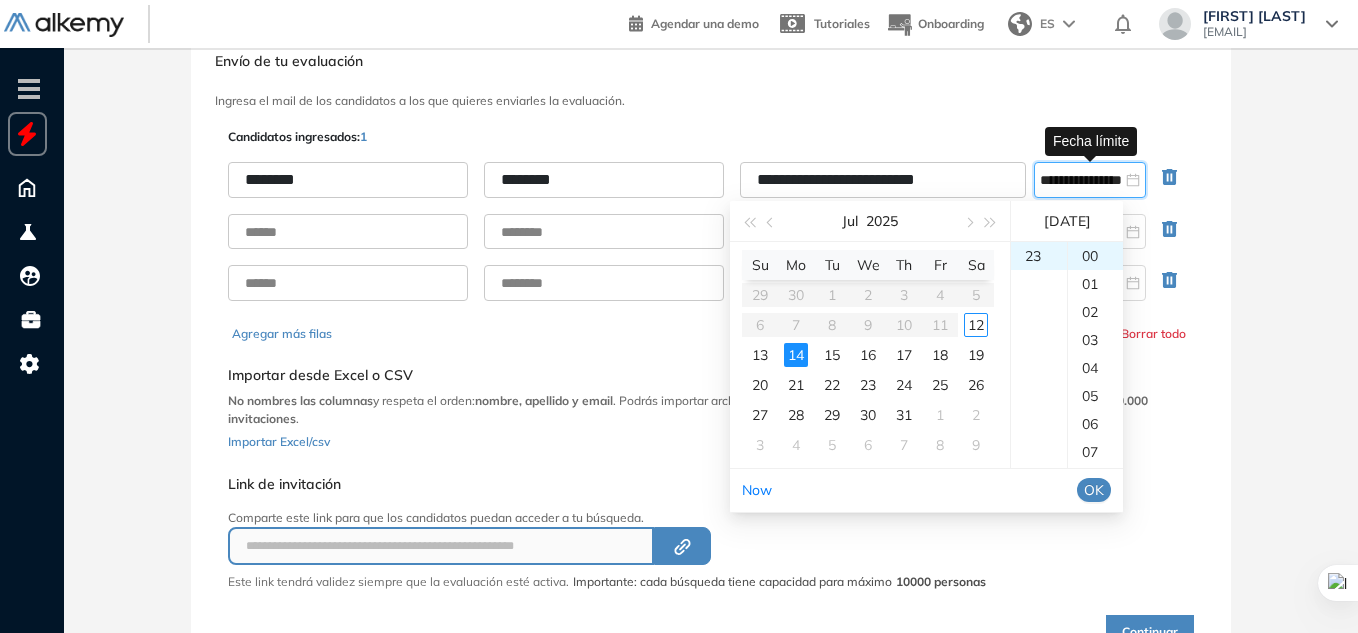 click on "OK" at bounding box center (1094, 490) 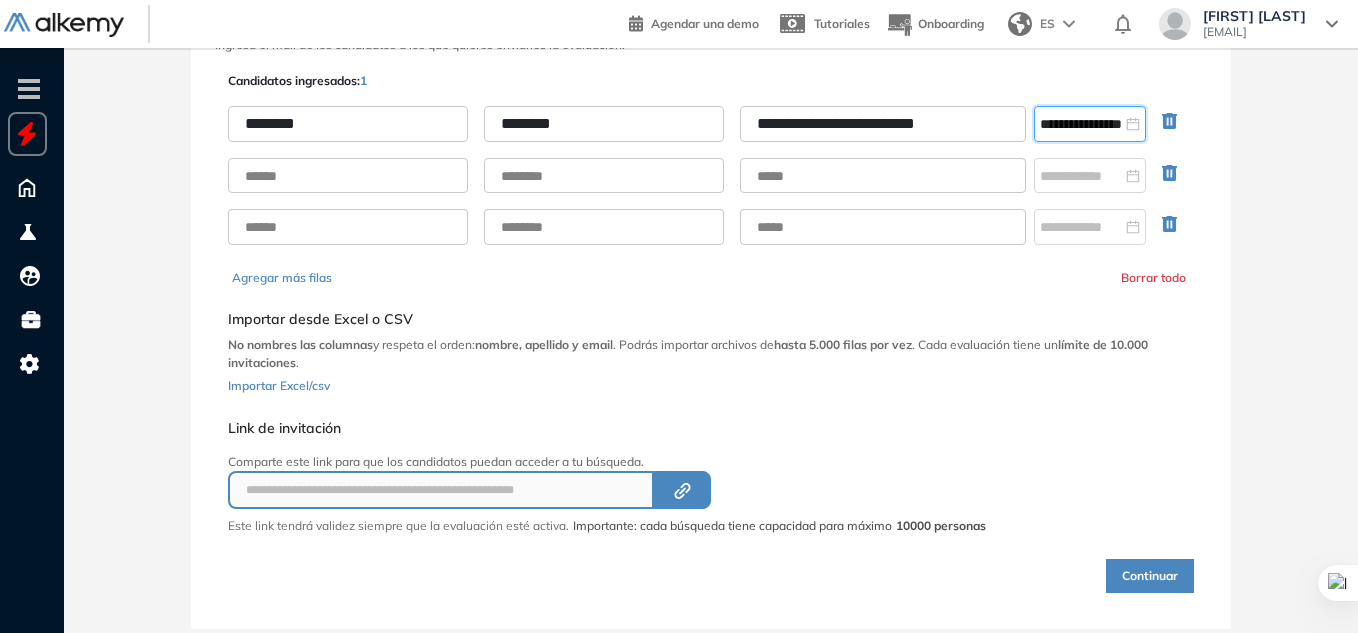 scroll, scrollTop: 159, scrollLeft: 0, axis: vertical 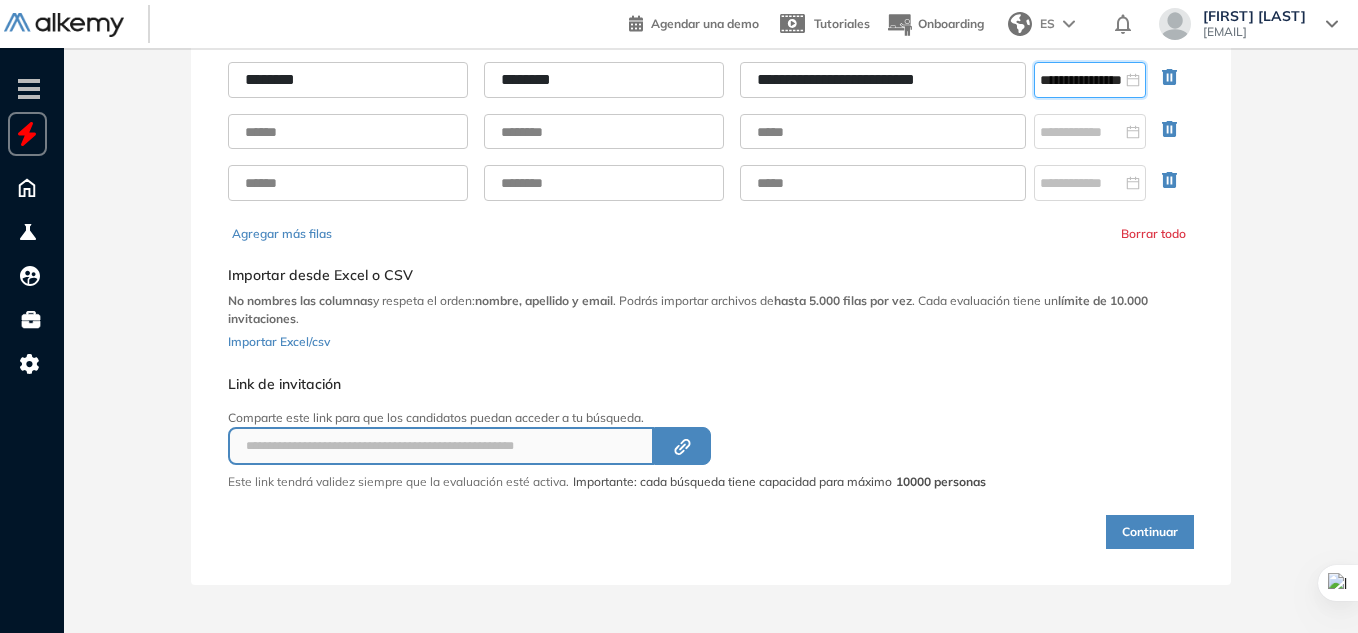 click on "Continuar" at bounding box center (1150, 532) 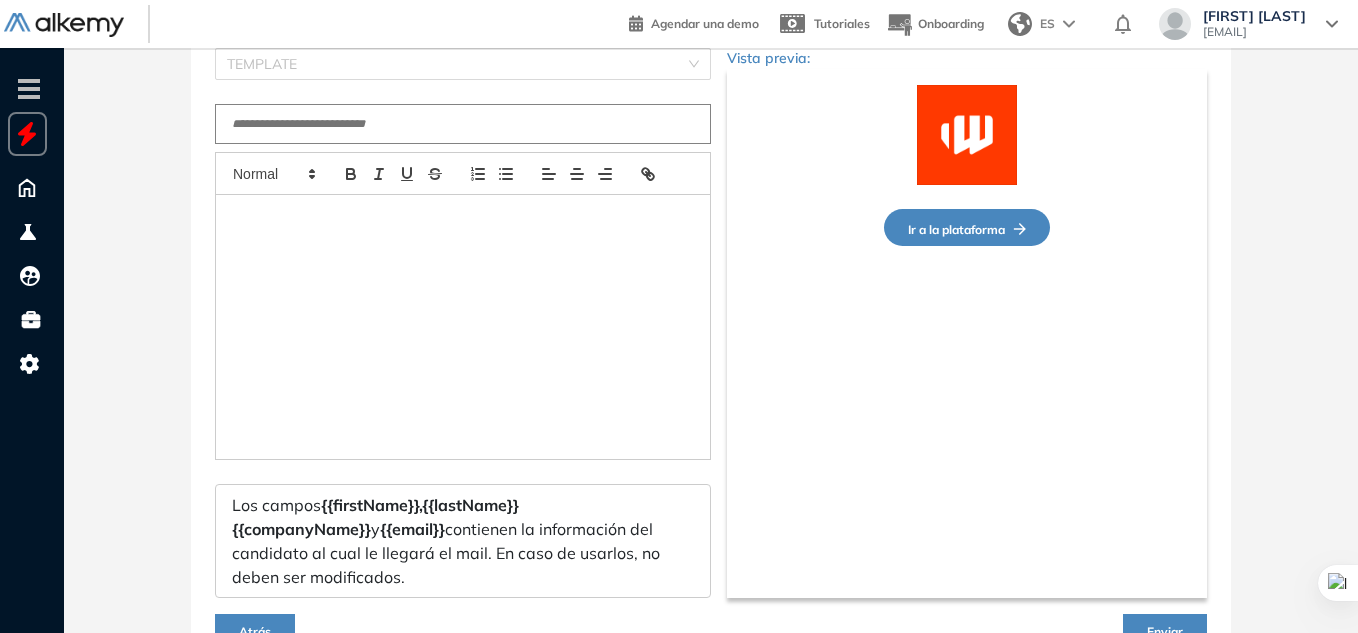 type on "**********" 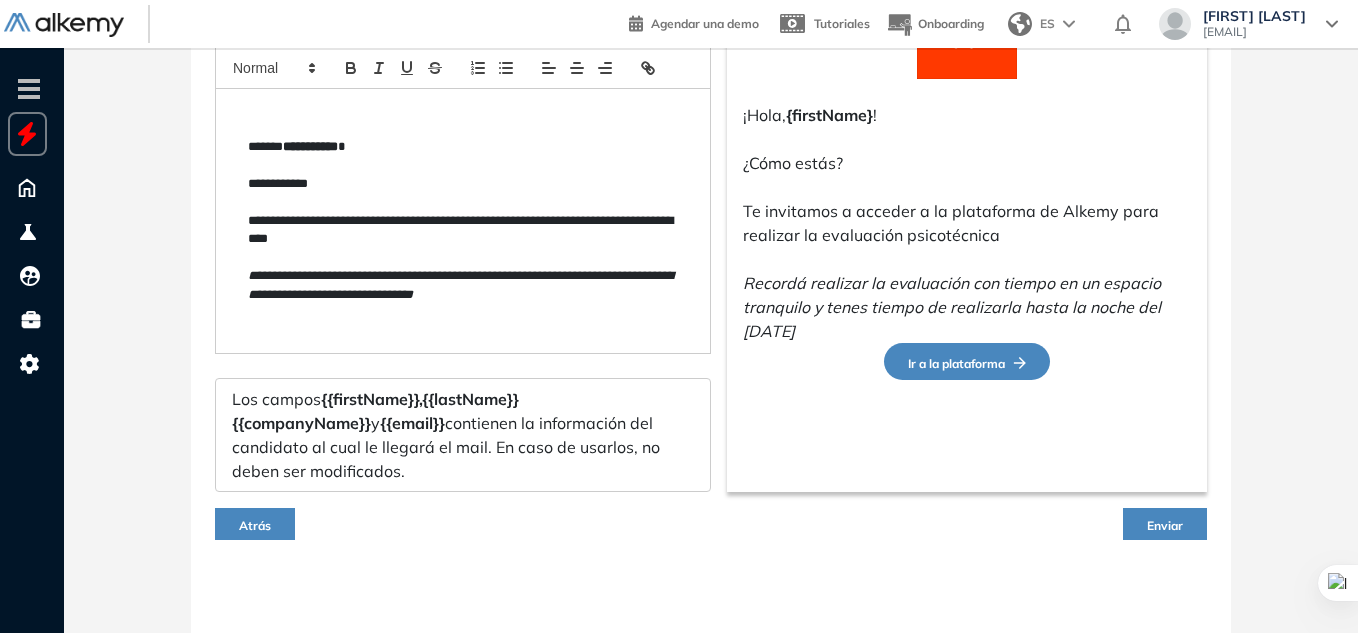 scroll, scrollTop: 268, scrollLeft: 0, axis: vertical 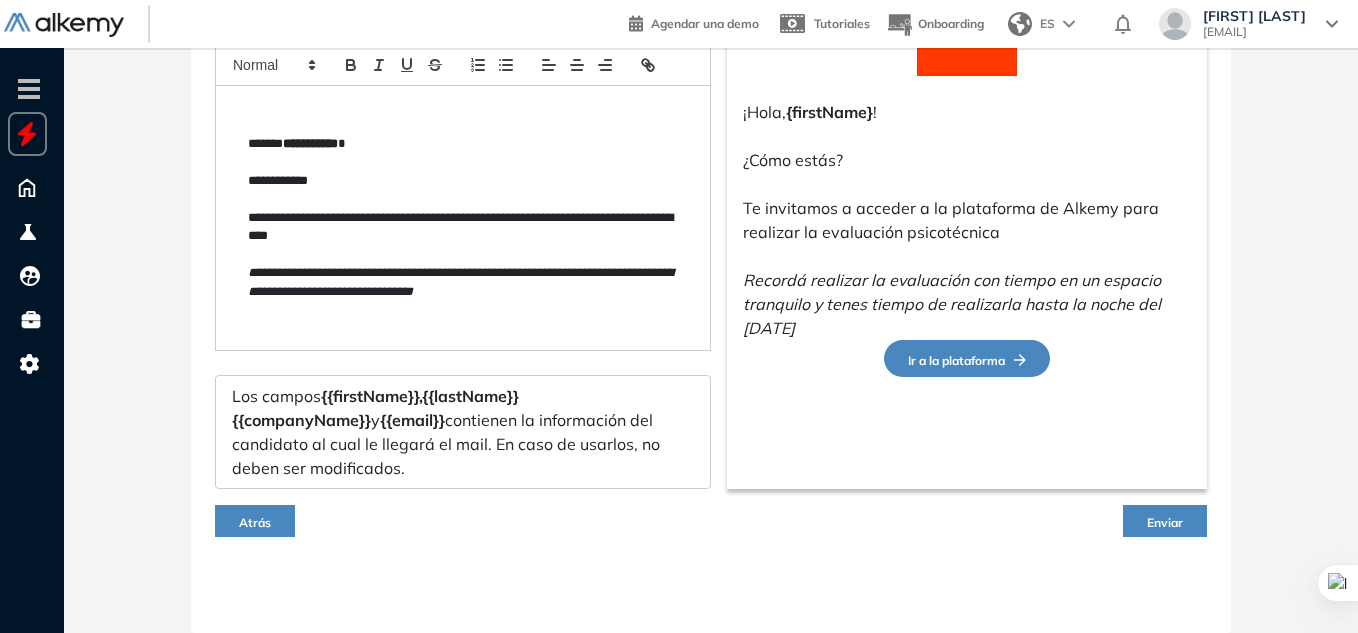 click on "Enviar" at bounding box center (1165, 521) 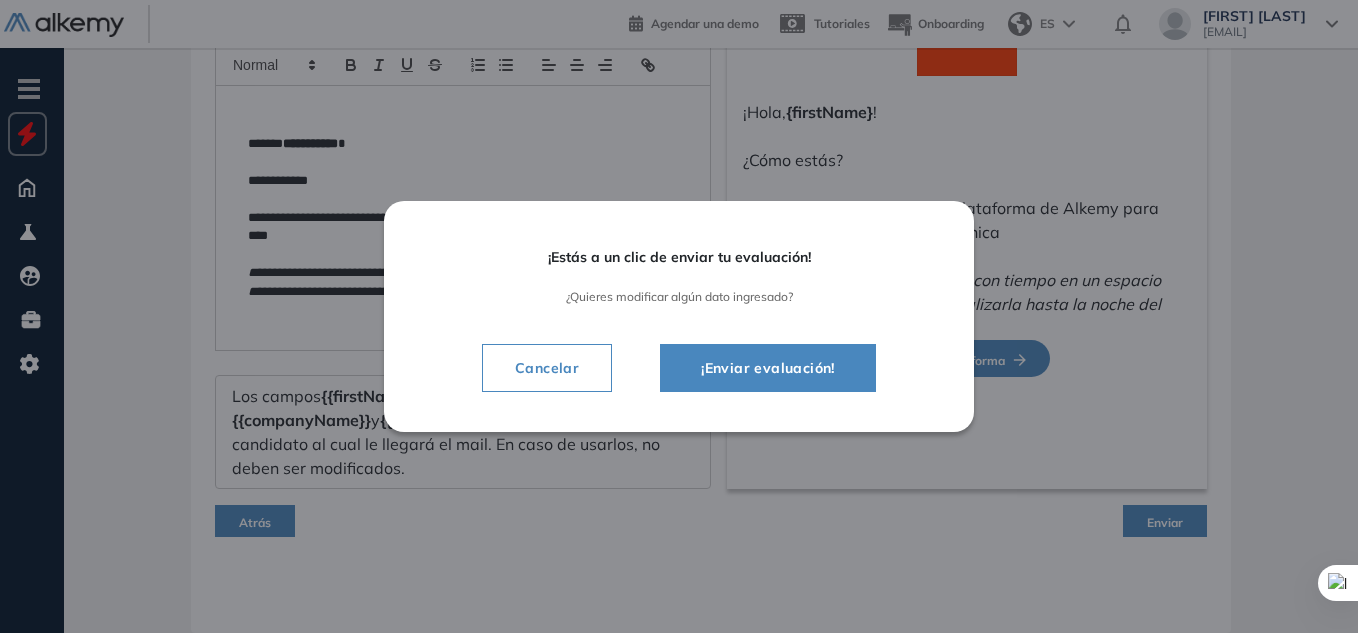click on "¡Enviar evaluación!" at bounding box center [768, 368] 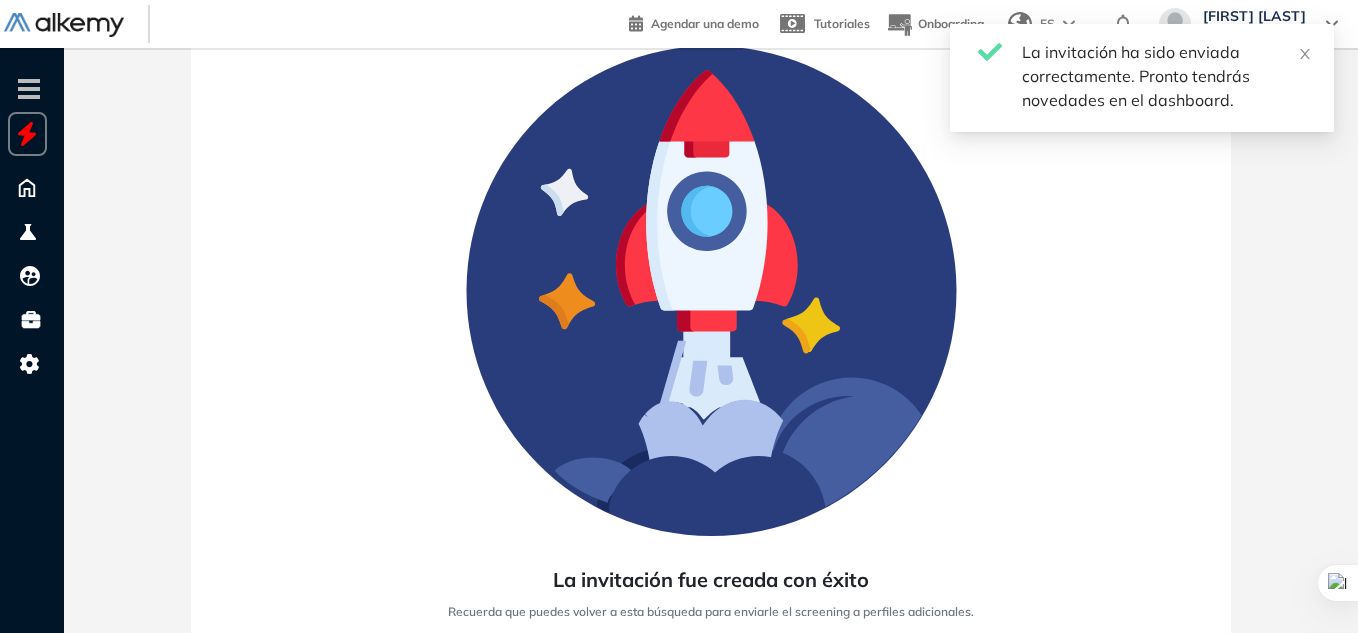 scroll, scrollTop: 0, scrollLeft: 0, axis: both 